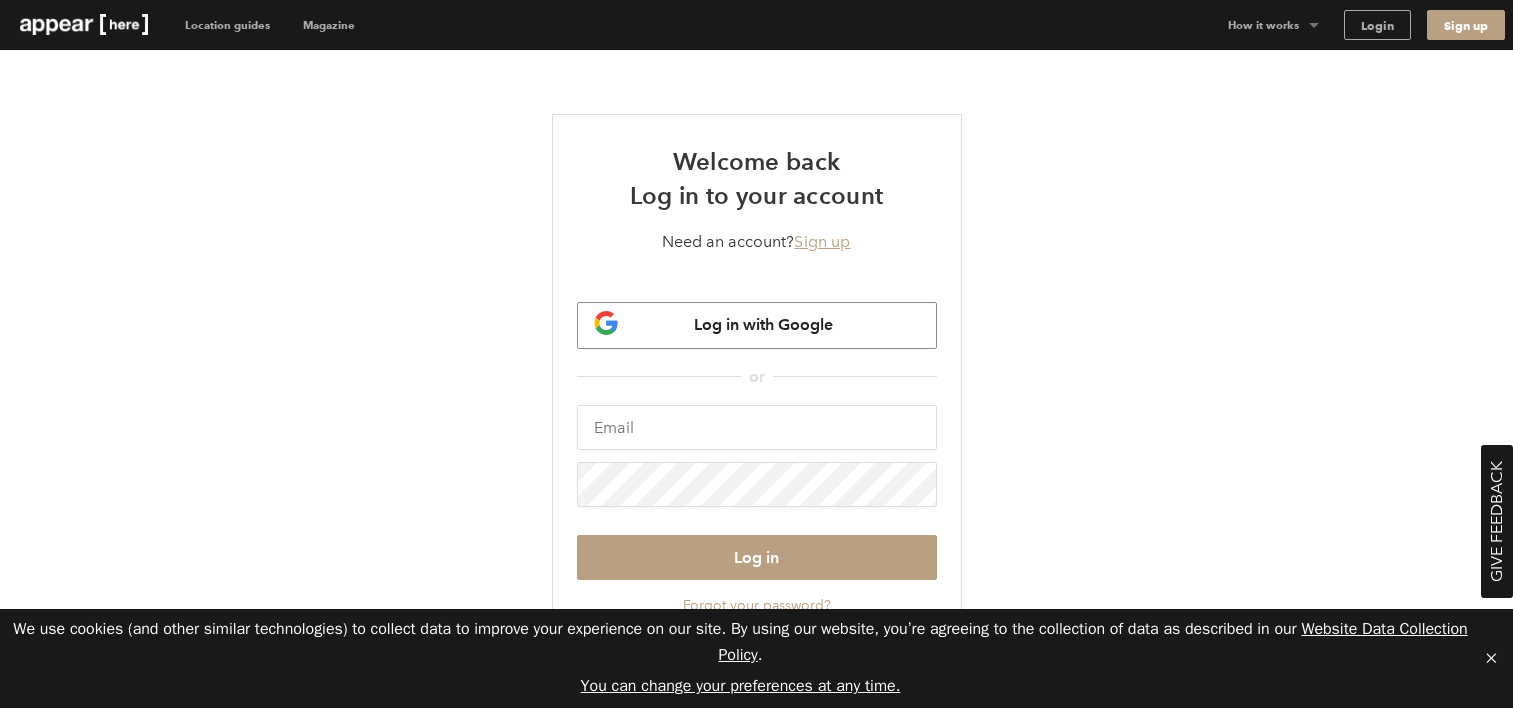scroll, scrollTop: 0, scrollLeft: 0, axis: both 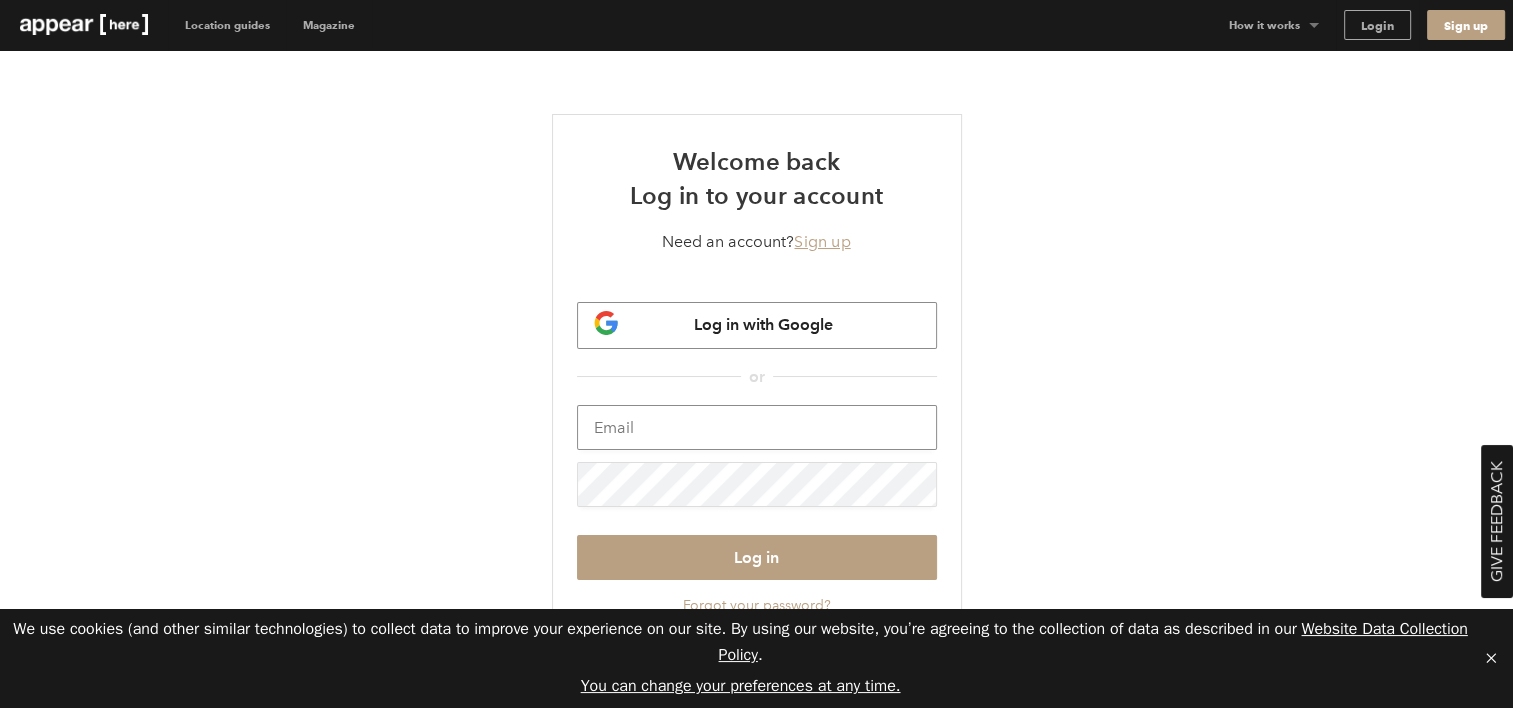 click at bounding box center [757, 427] 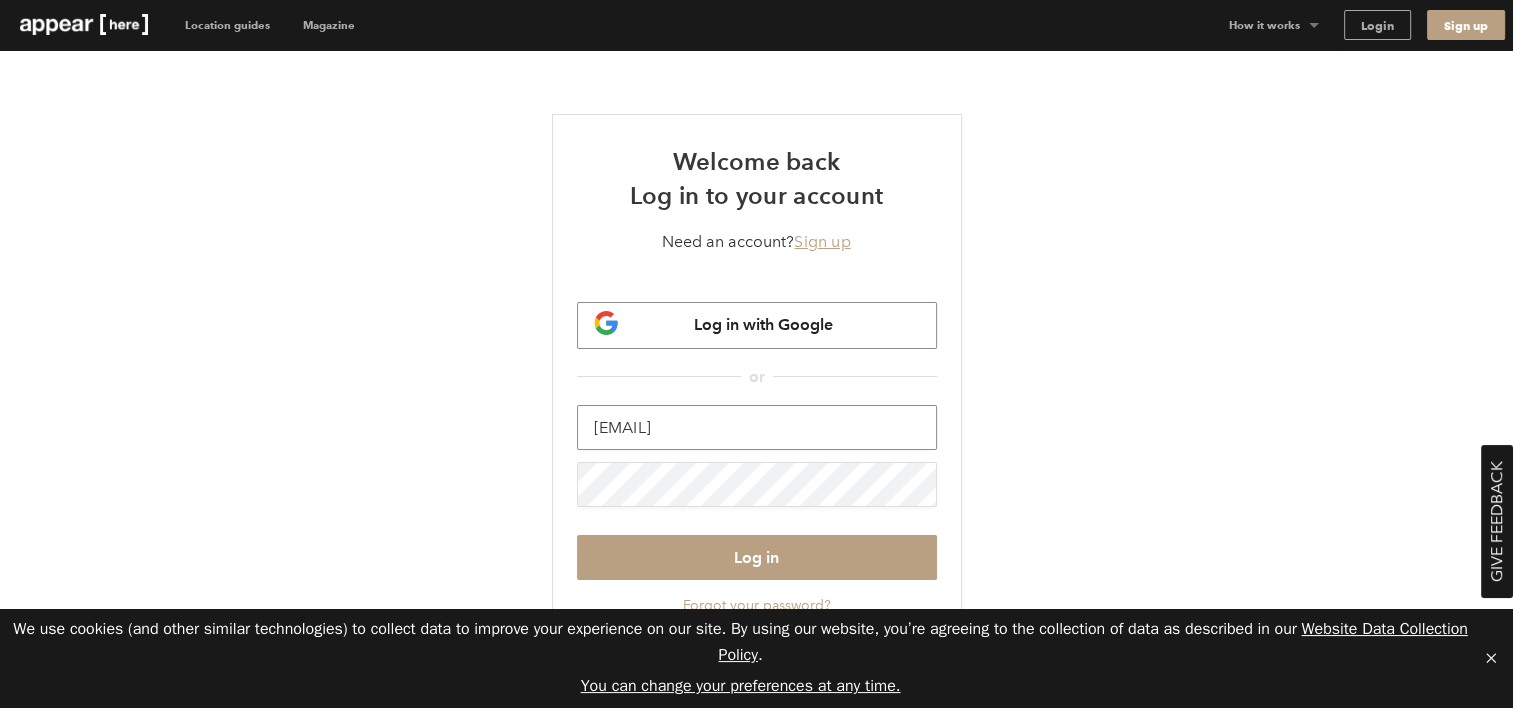 type on "social@h-andover.com" 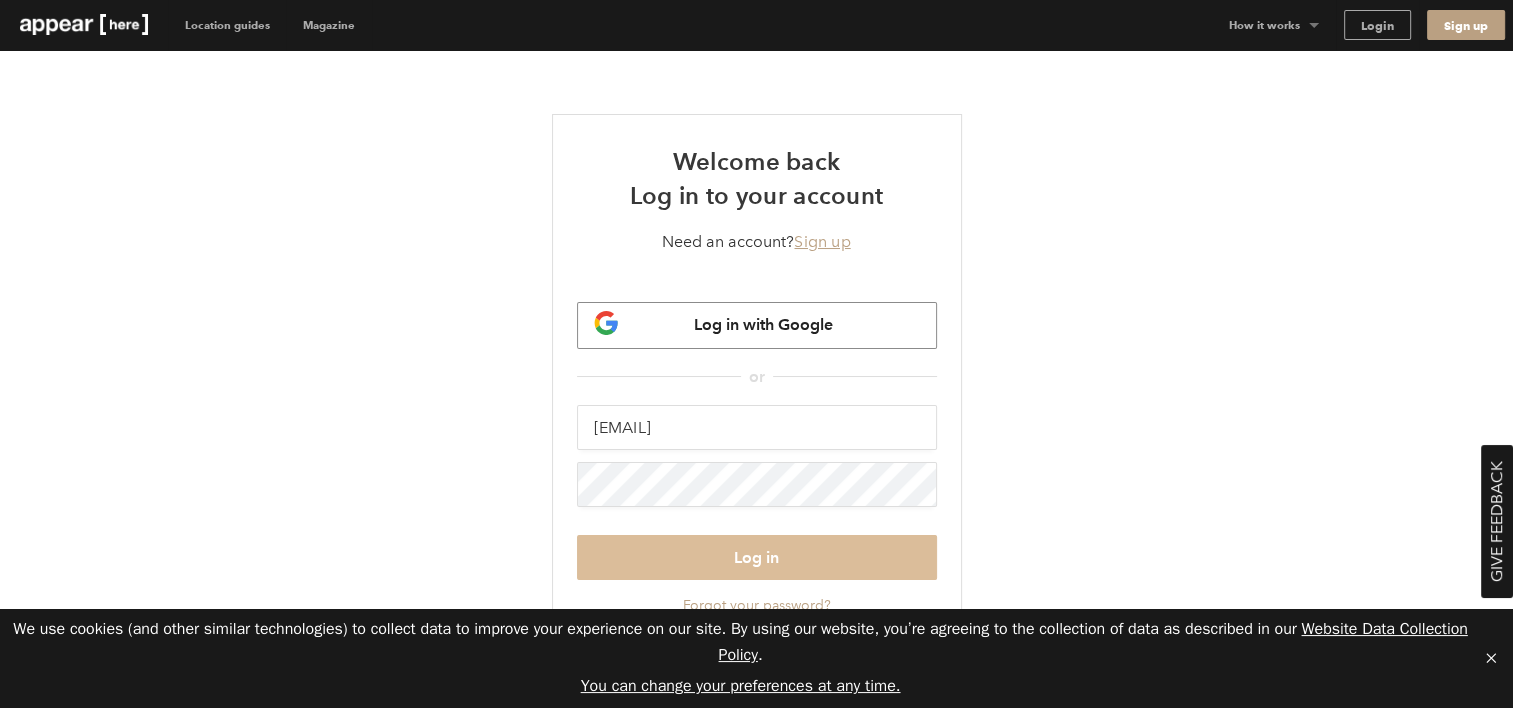 click on "Log in" at bounding box center [757, 557] 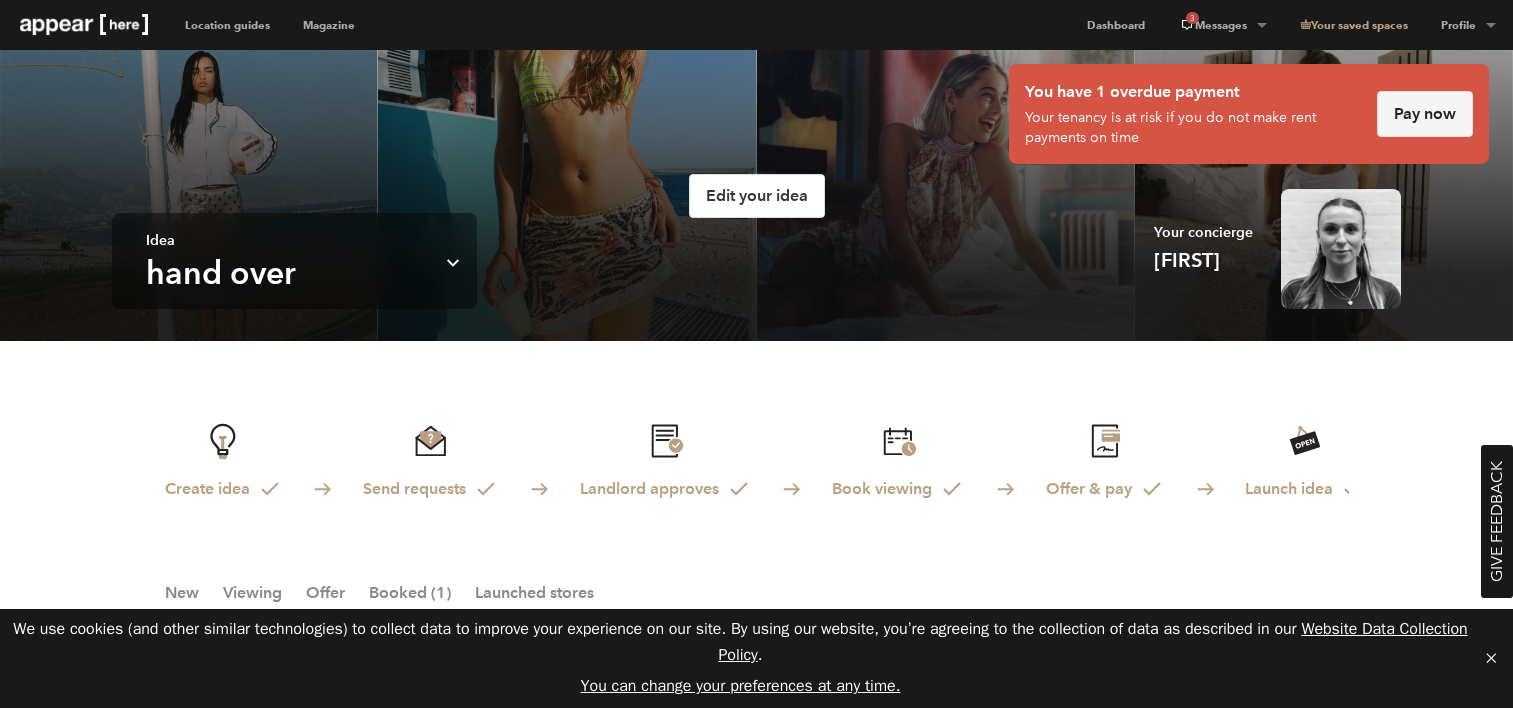 scroll, scrollTop: 4, scrollLeft: 0, axis: vertical 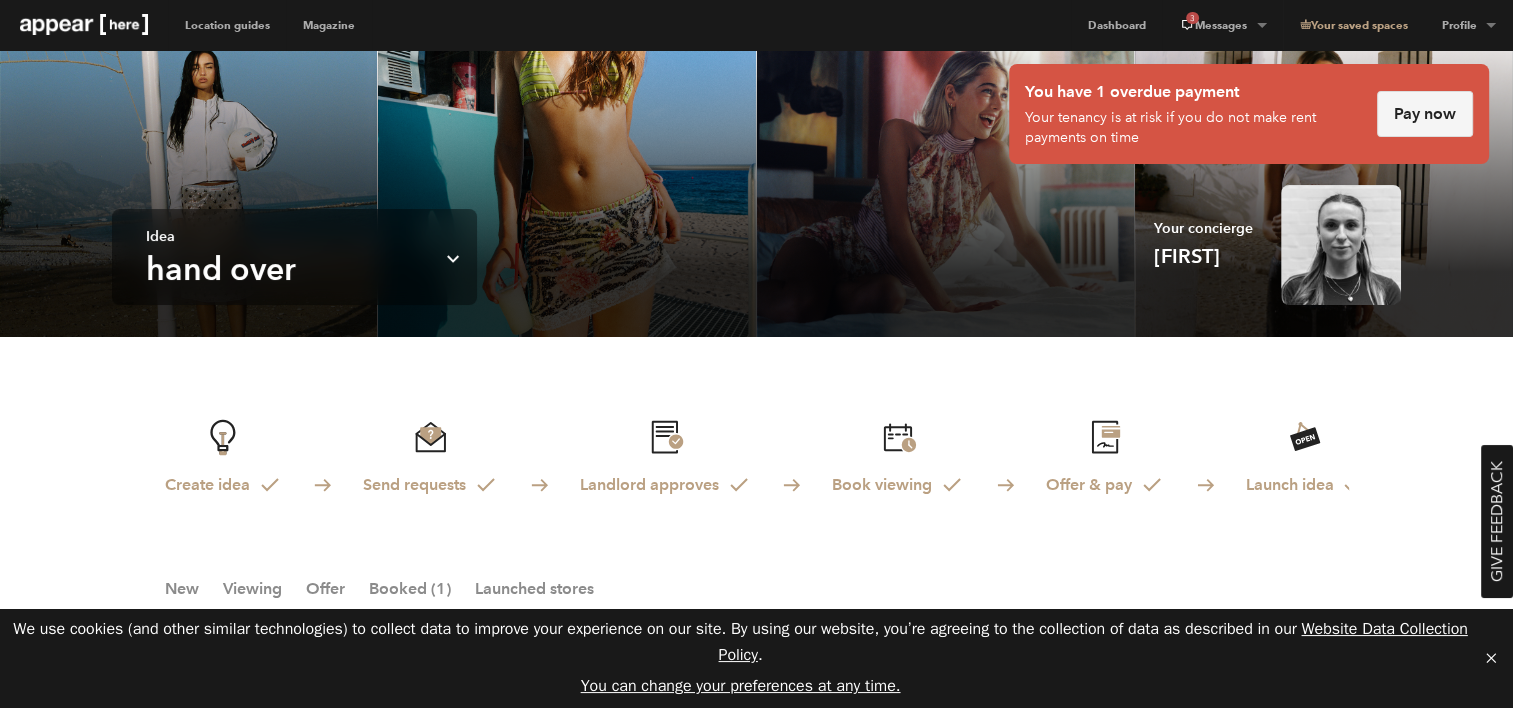 click on "Pay now" at bounding box center [1425, 114] 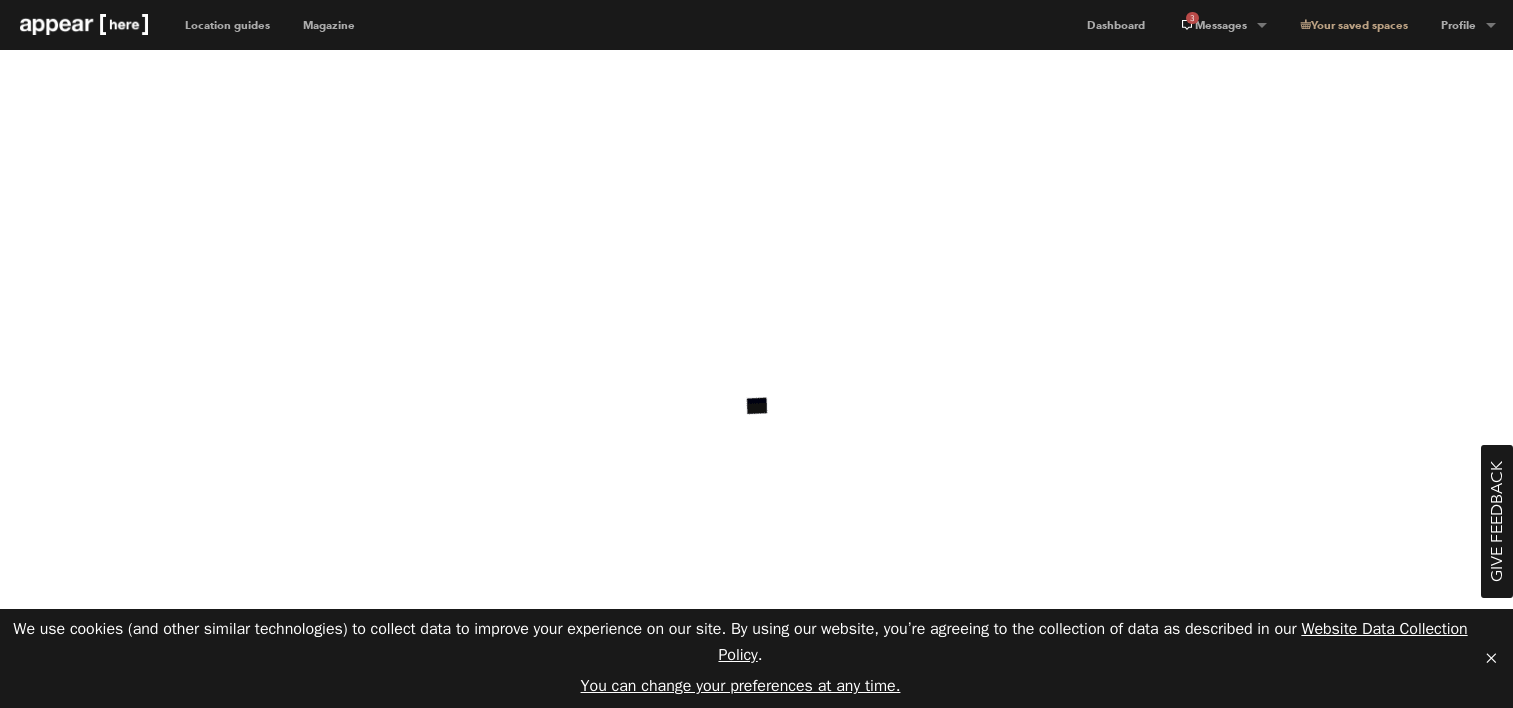 scroll, scrollTop: 0, scrollLeft: 0, axis: both 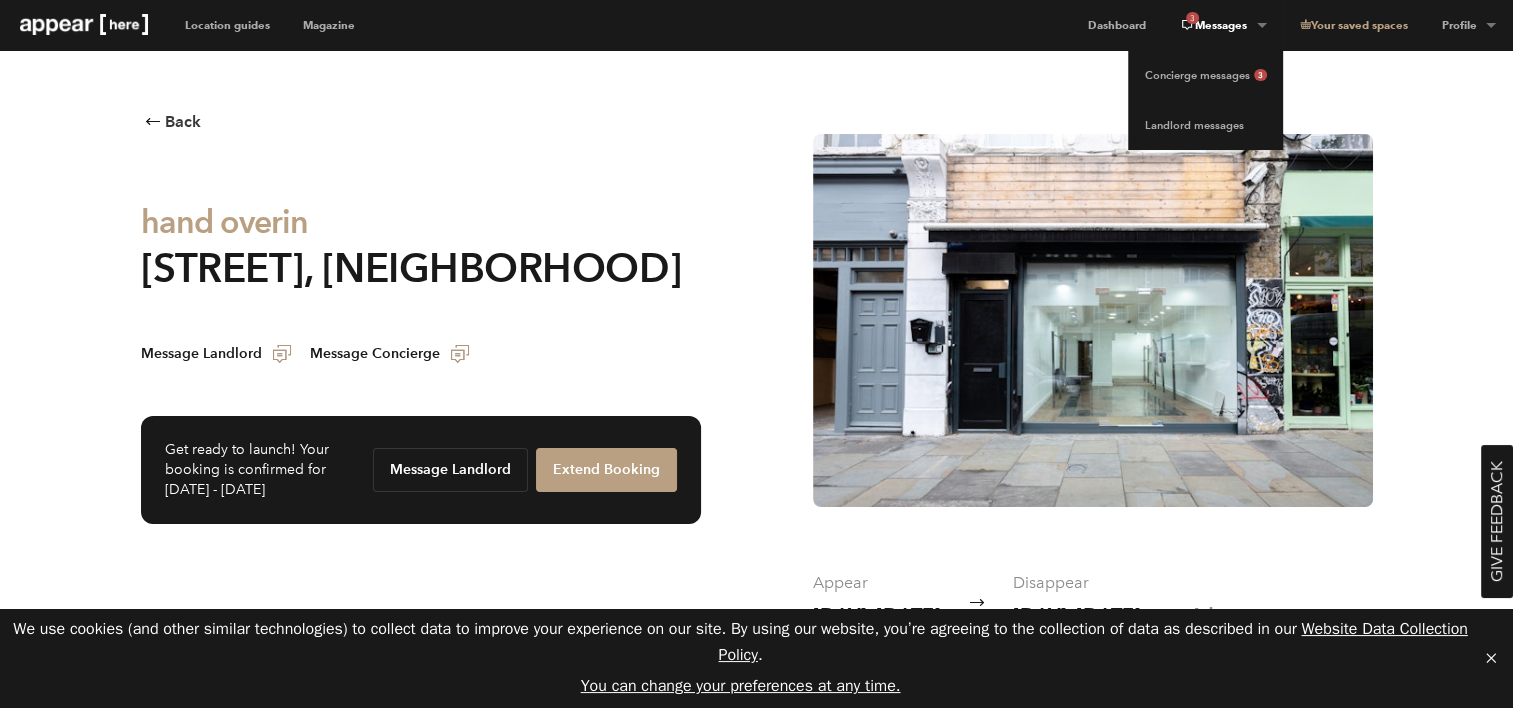 click on "3
Messages" at bounding box center (1222, 25) 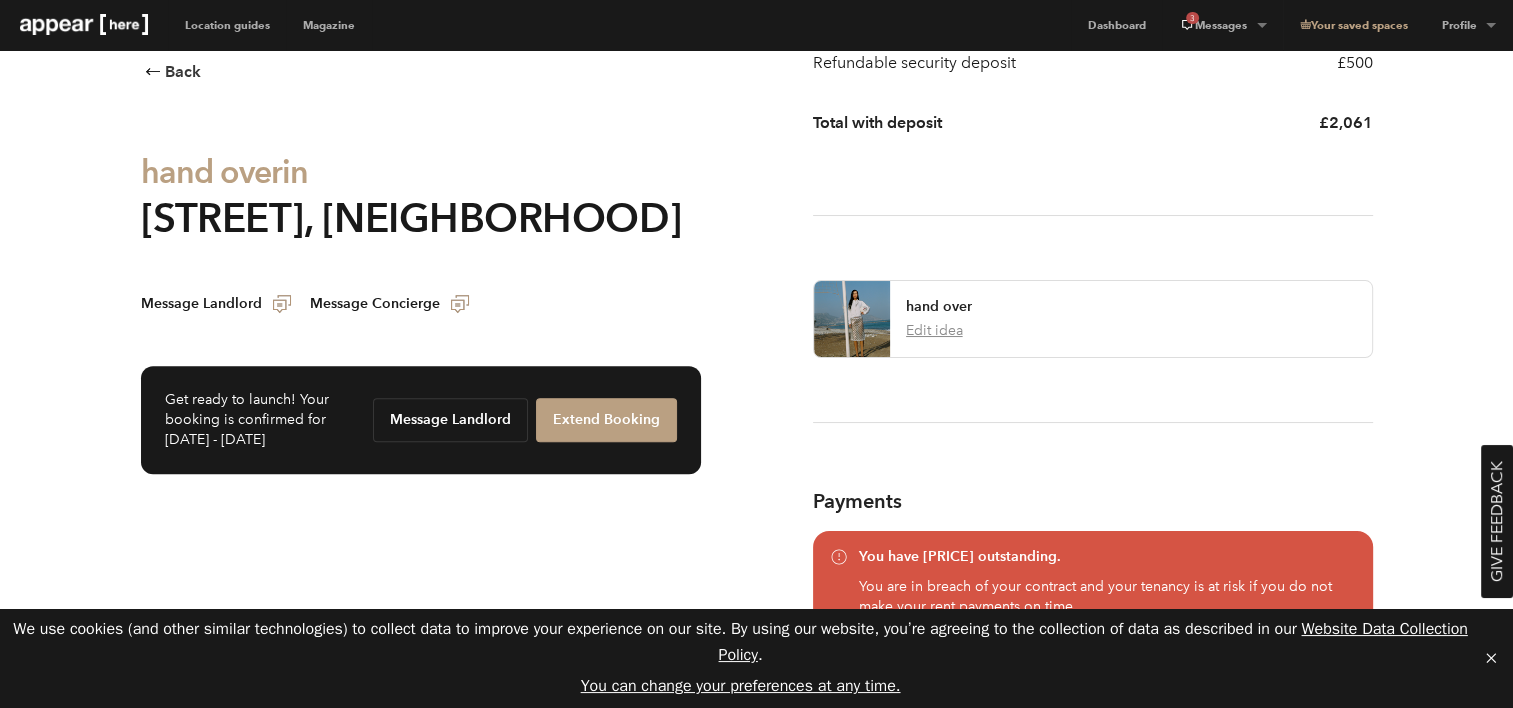 scroll, scrollTop: 900, scrollLeft: 0, axis: vertical 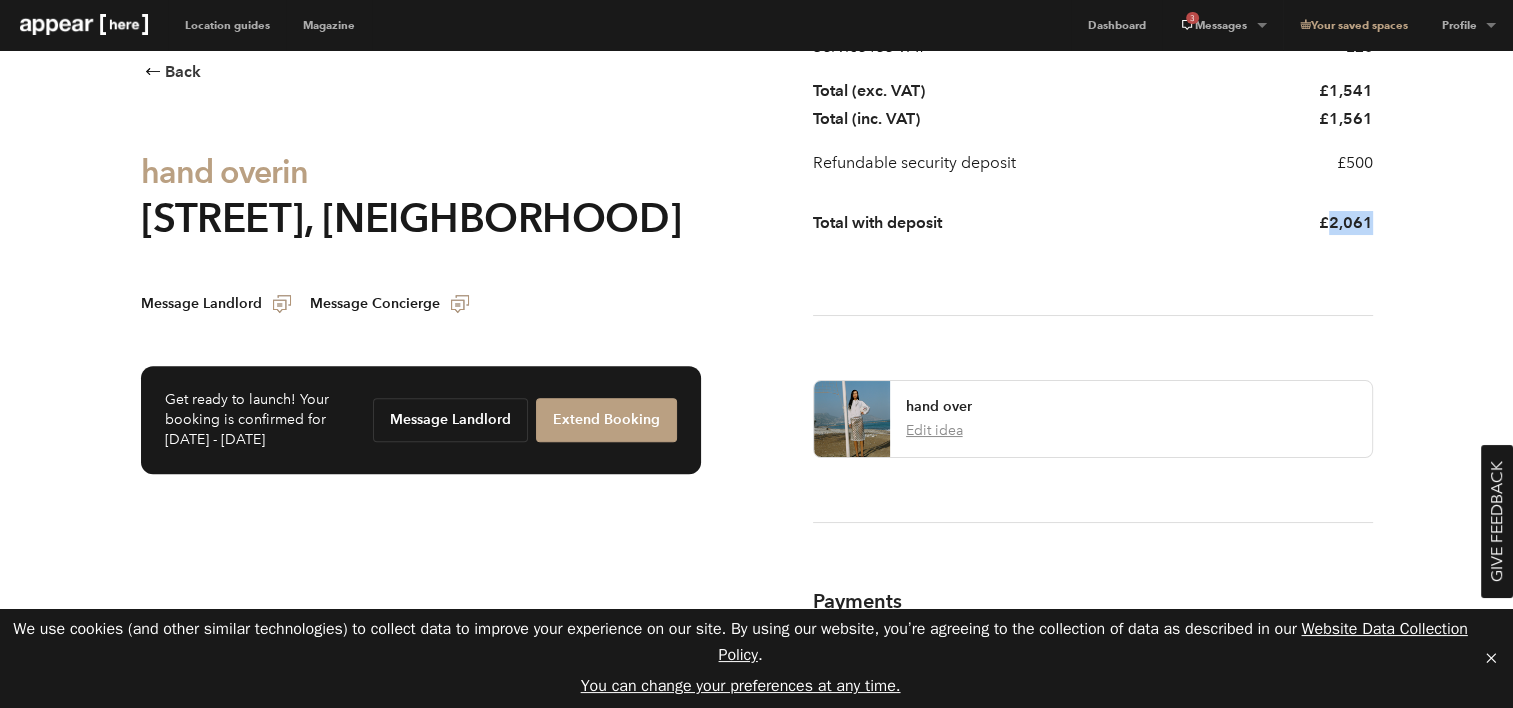 drag, startPoint x: 1331, startPoint y: 223, endPoint x: 1372, endPoint y: 223, distance: 41 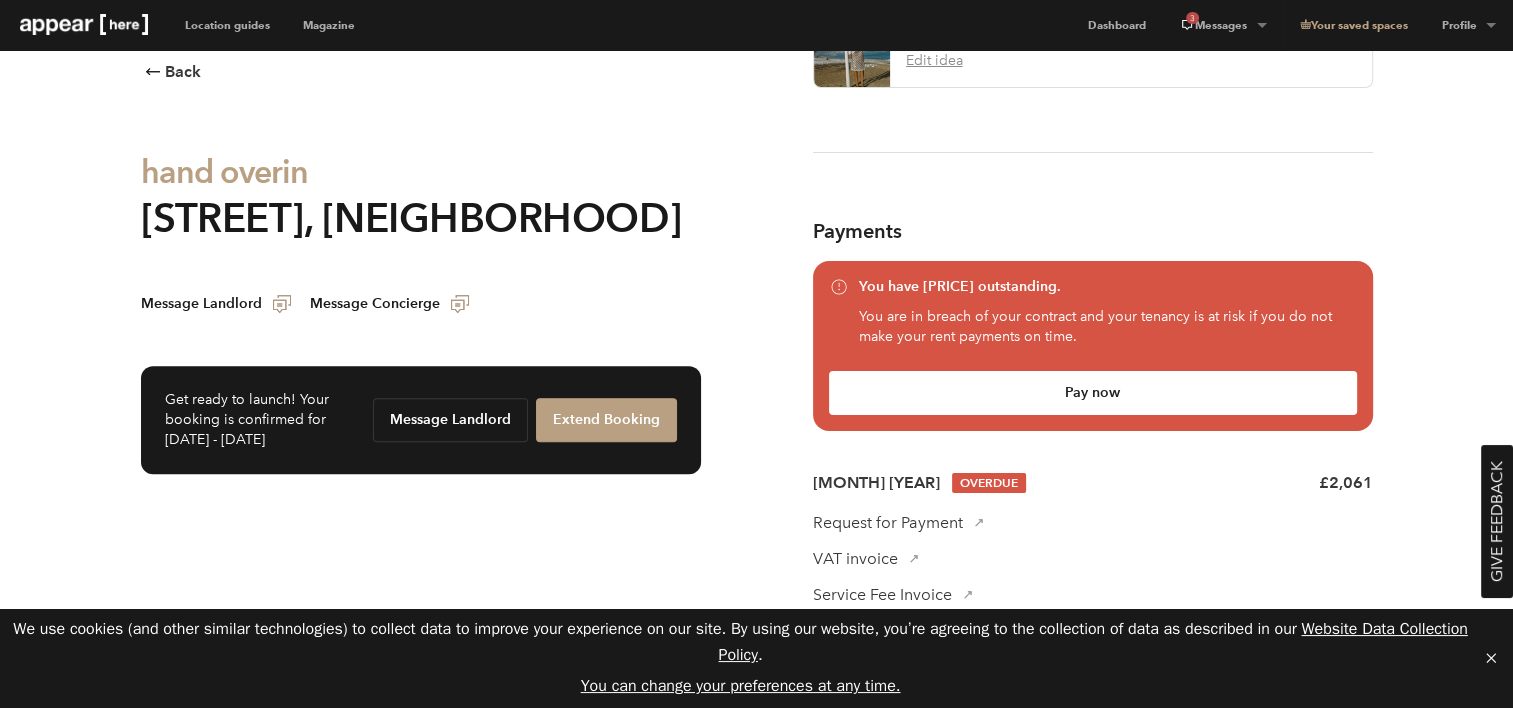 scroll, scrollTop: 1300, scrollLeft: 0, axis: vertical 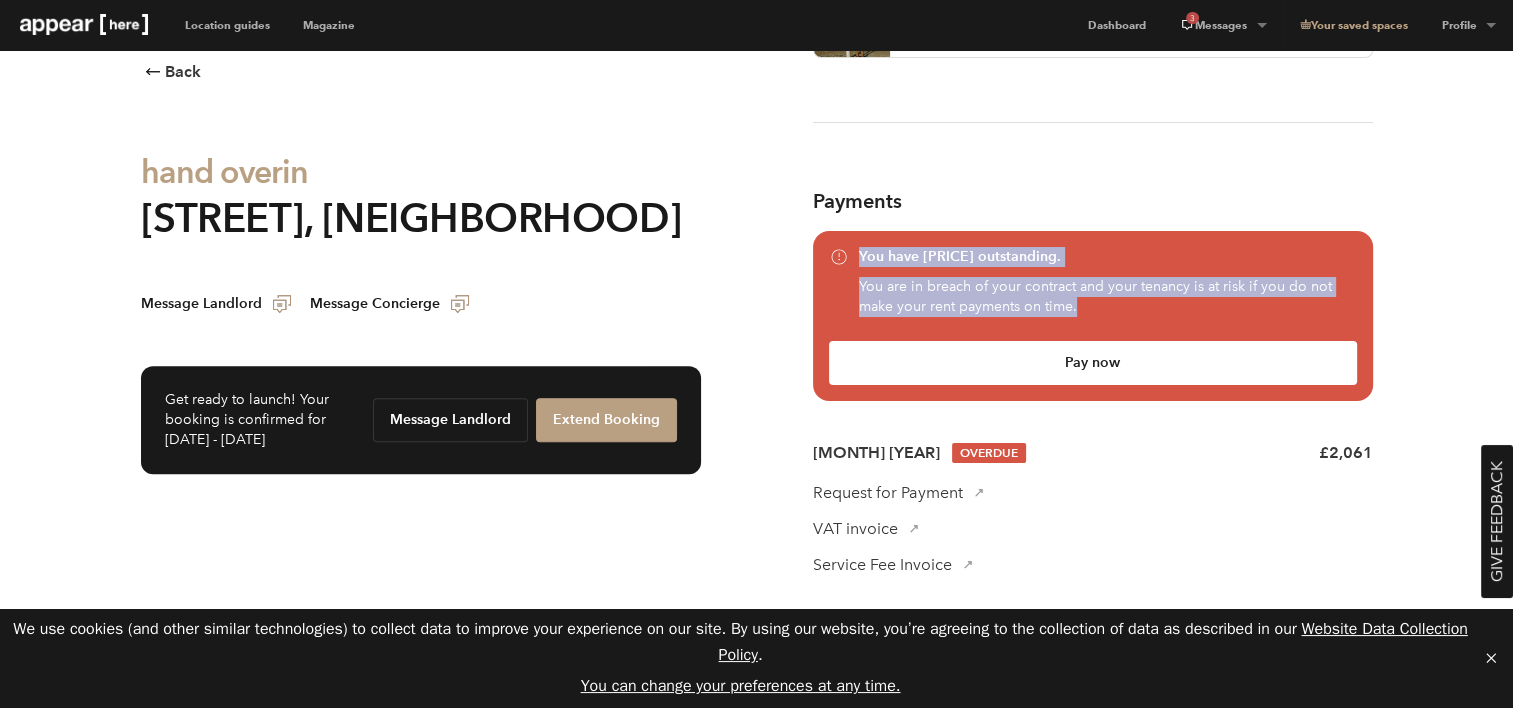drag, startPoint x: 1088, startPoint y: 314, endPoint x: 844, endPoint y: 256, distance: 250.79872 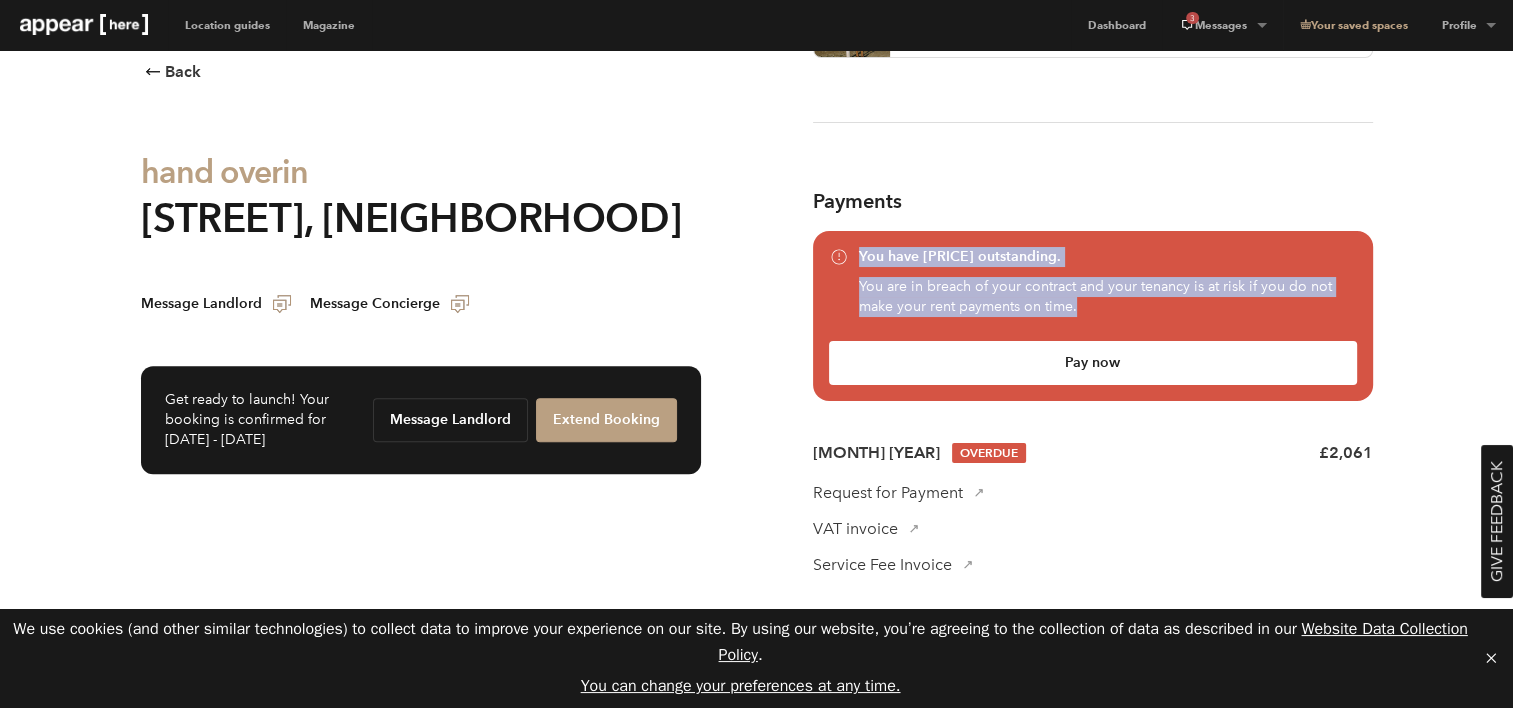 click on "Pay now" at bounding box center (1093, 363) 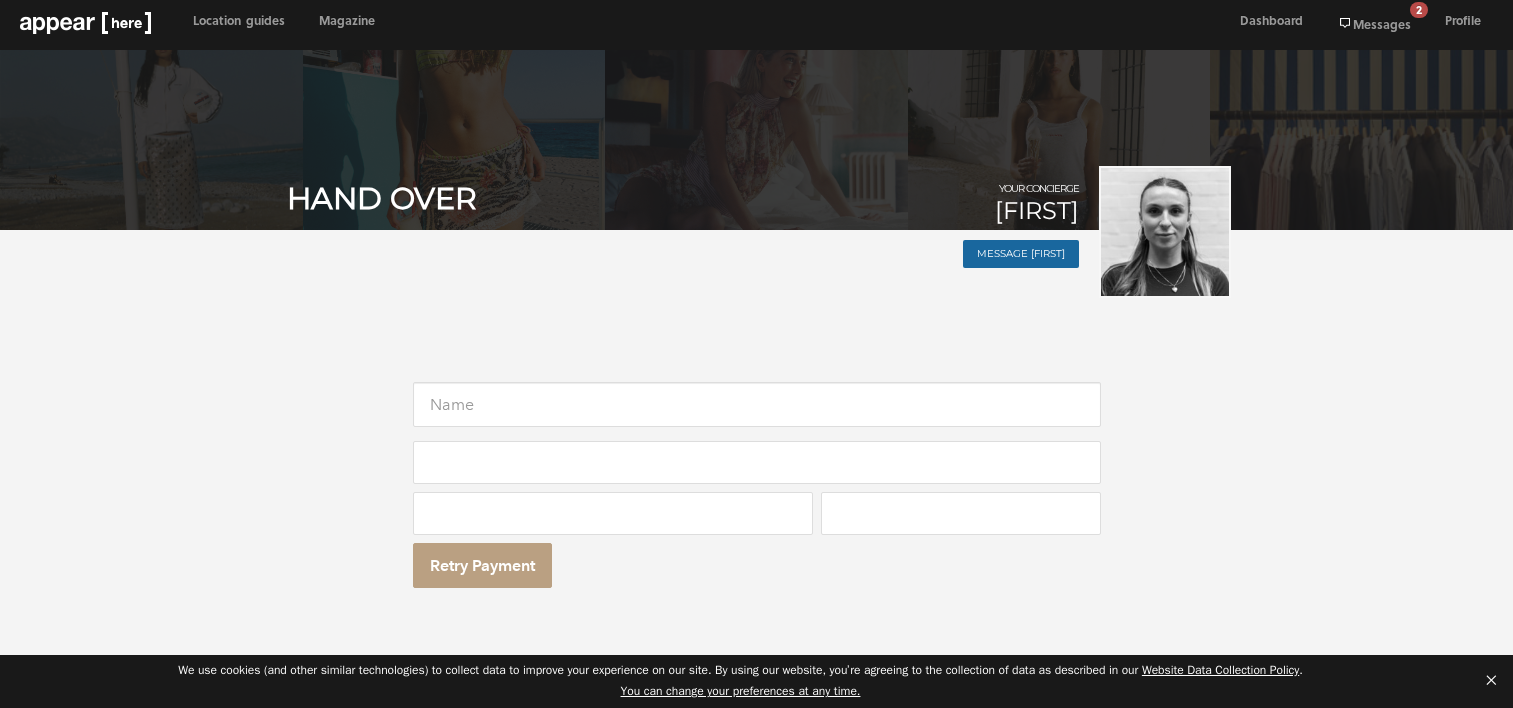 scroll, scrollTop: 0, scrollLeft: 0, axis: both 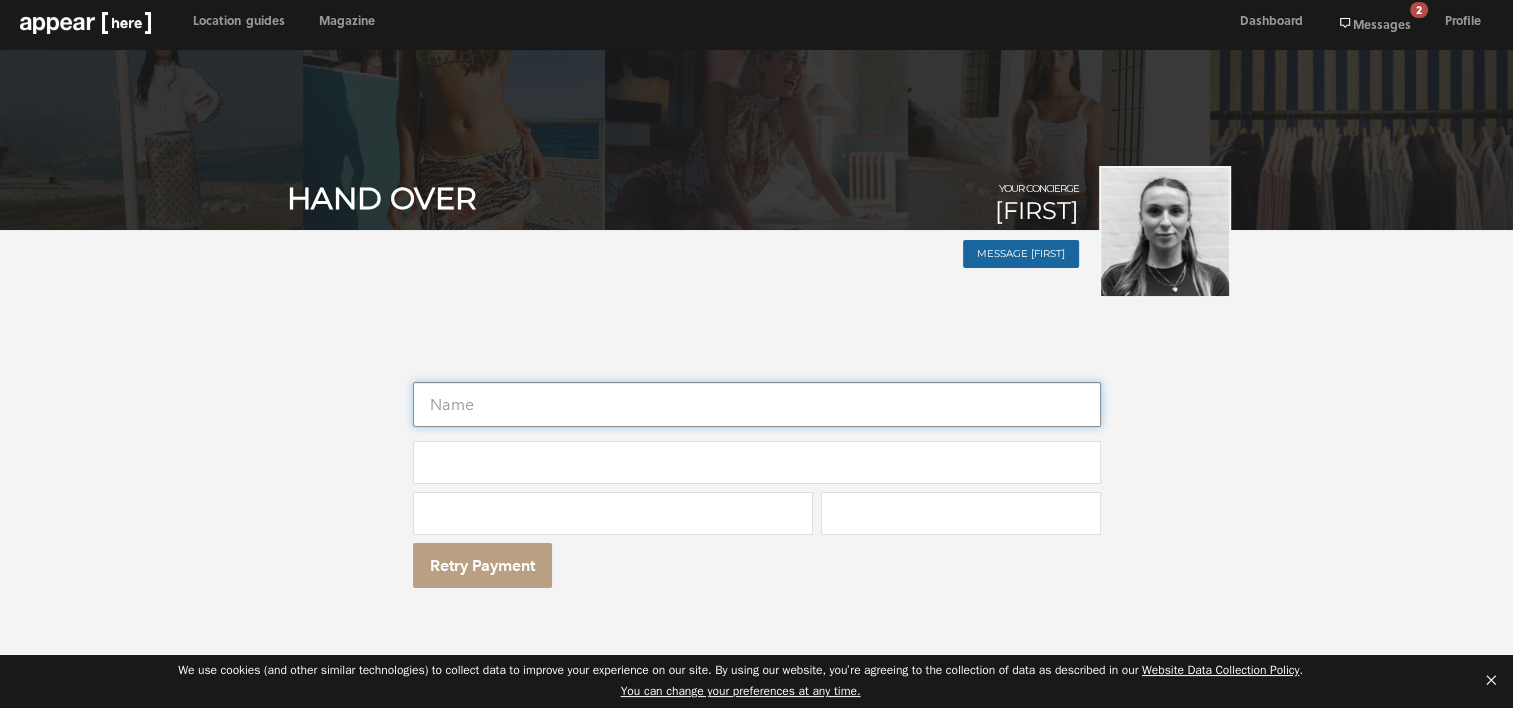 click at bounding box center [757, 404] 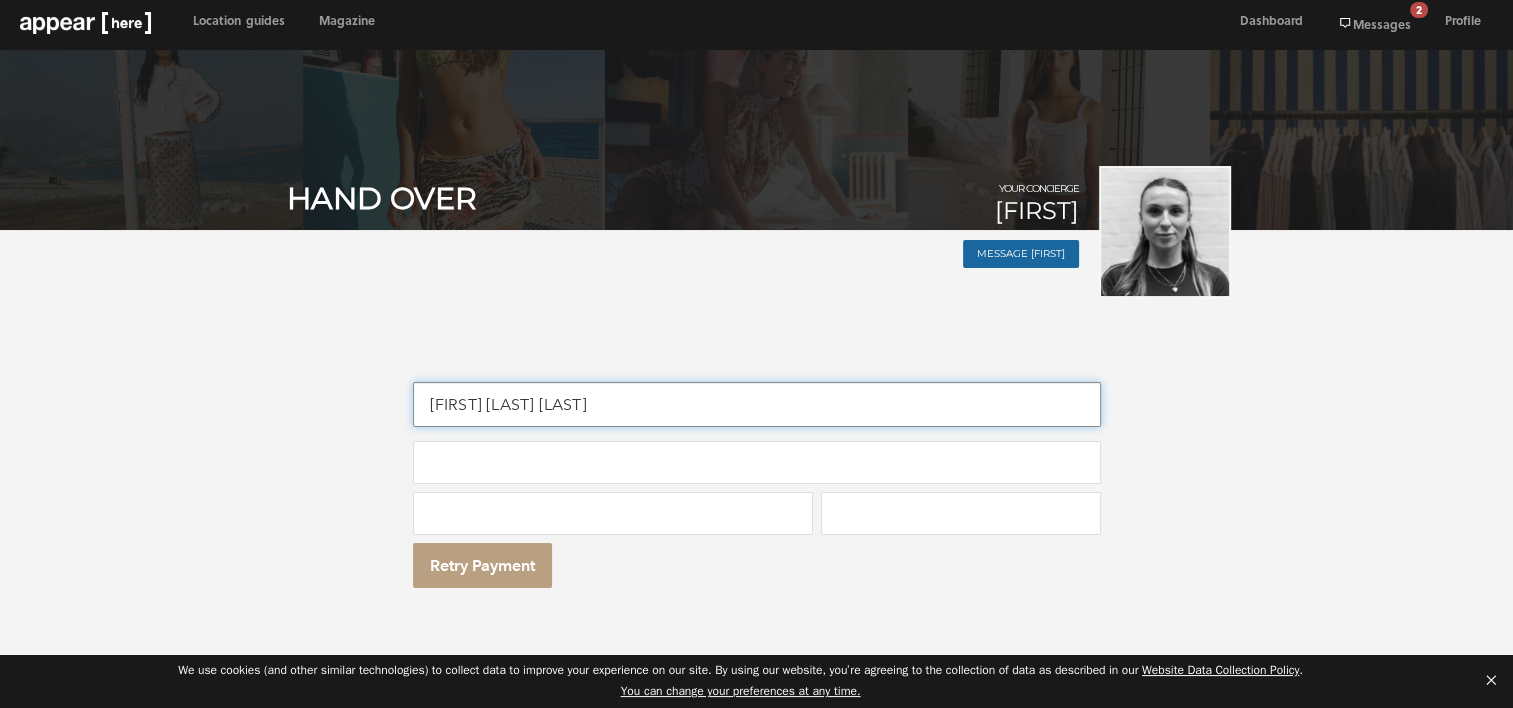 type on "[FIRST] [LAST] [LAST]" 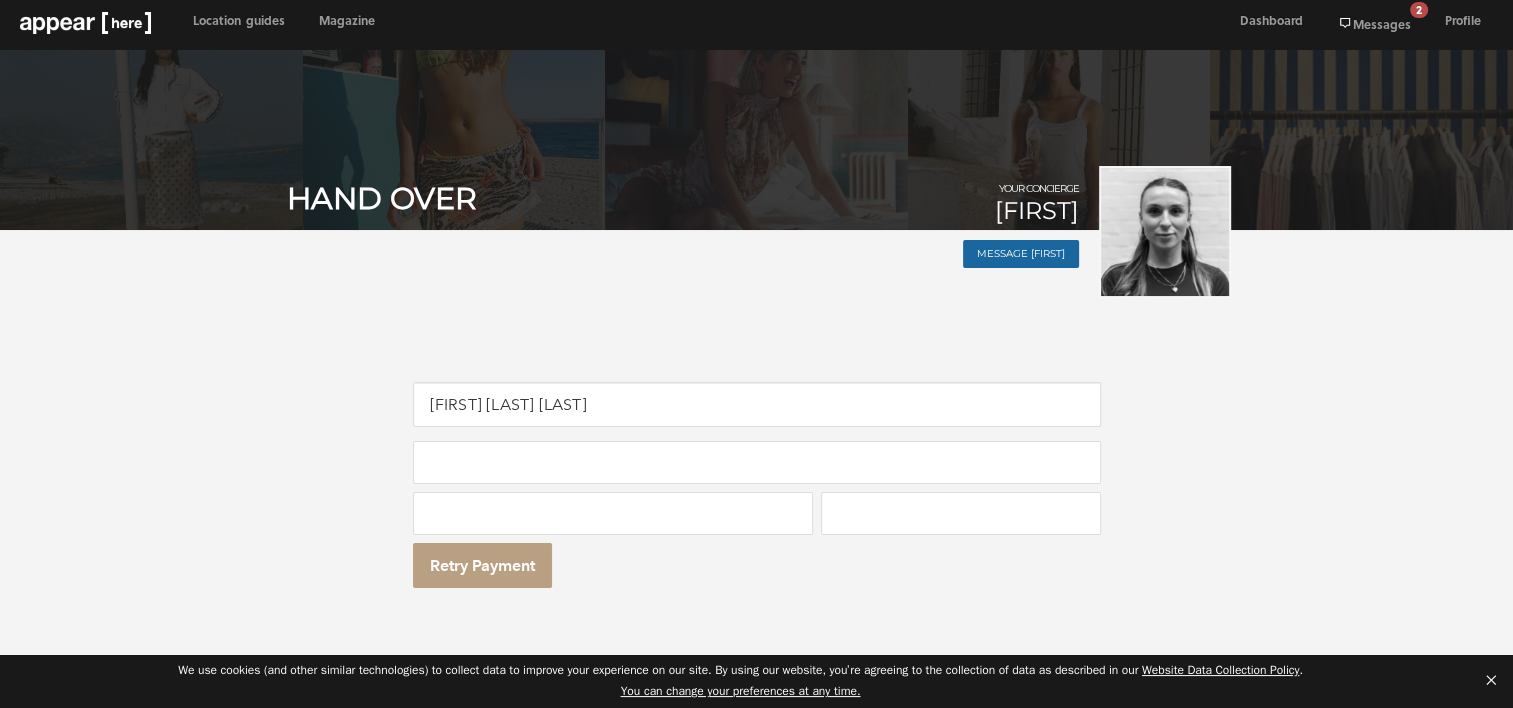 click at bounding box center [757, 462] 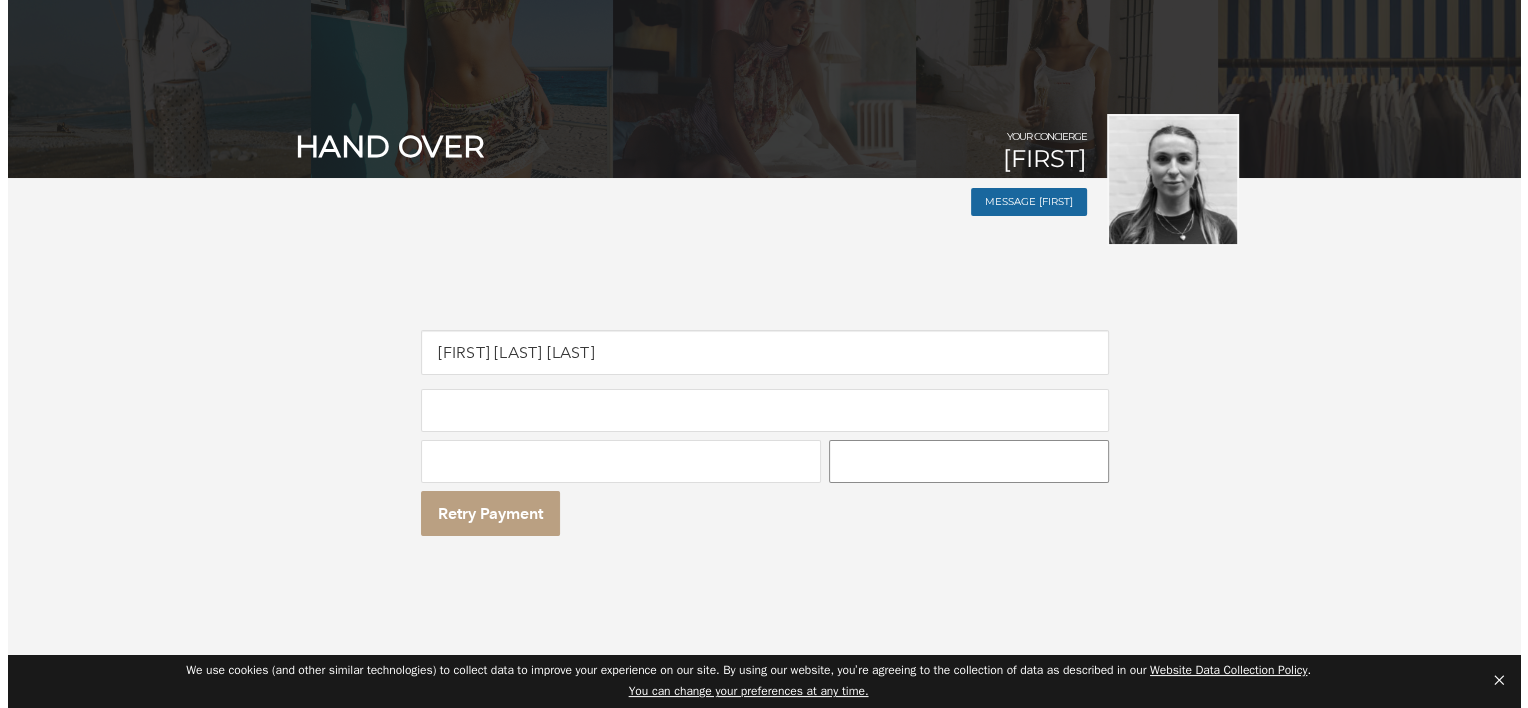 scroll, scrollTop: 100, scrollLeft: 0, axis: vertical 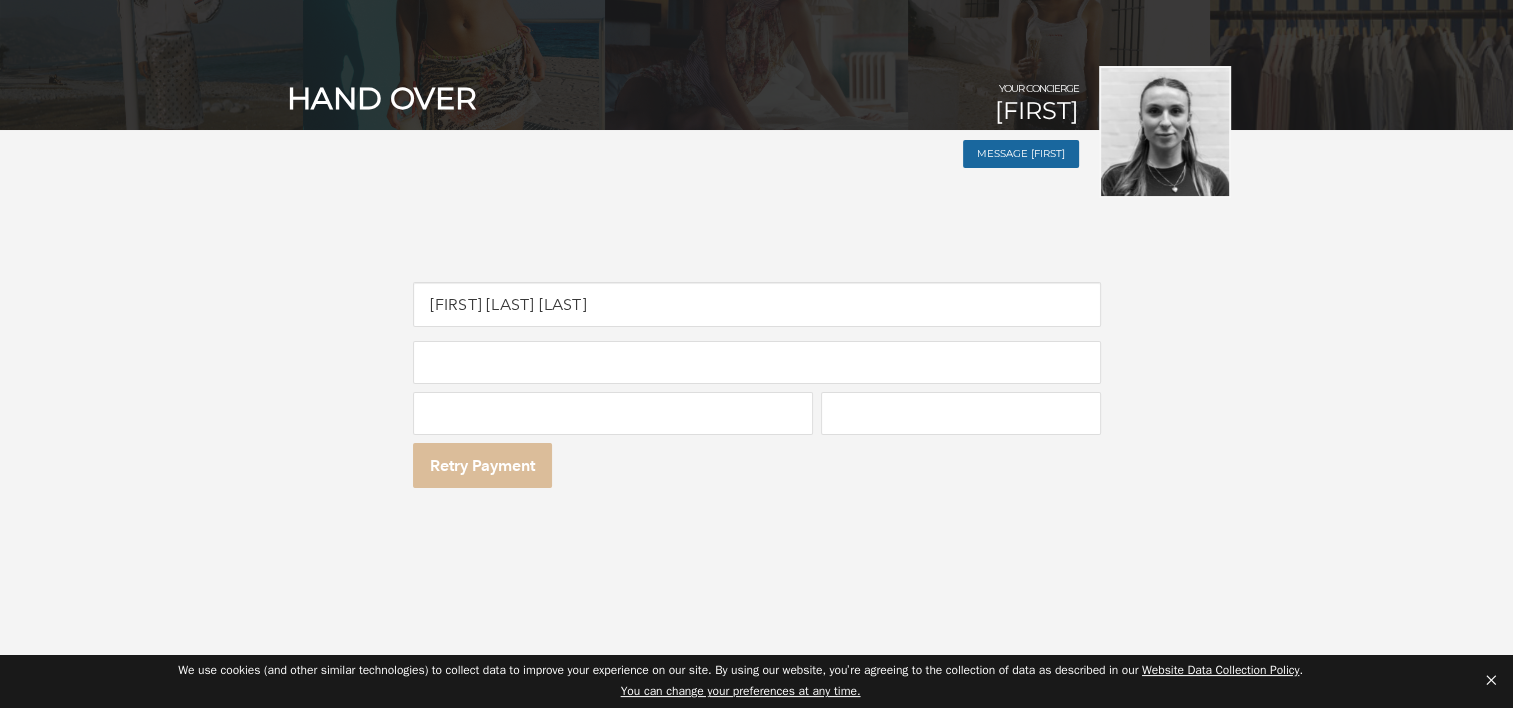 click on "Retry Payment" at bounding box center (482, 465) 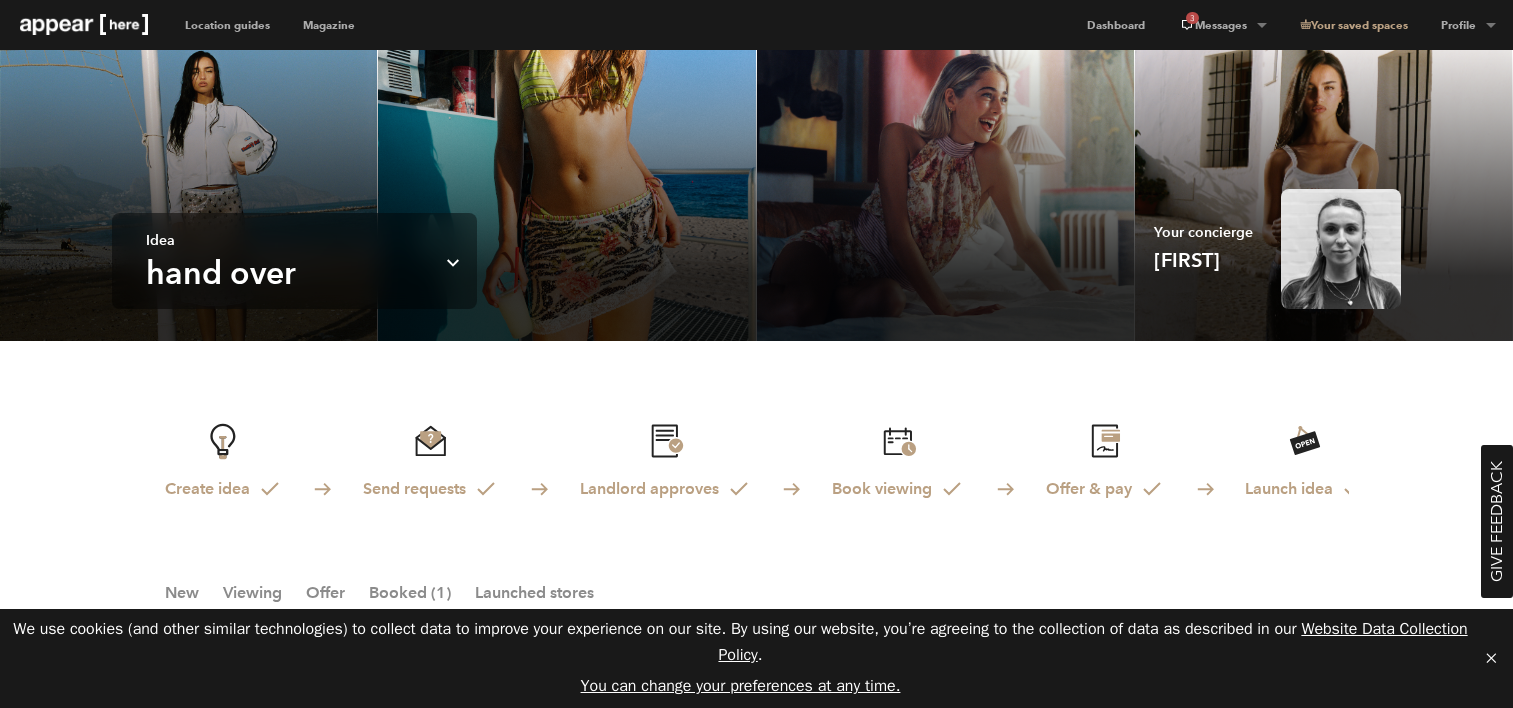 scroll, scrollTop: 4, scrollLeft: 0, axis: vertical 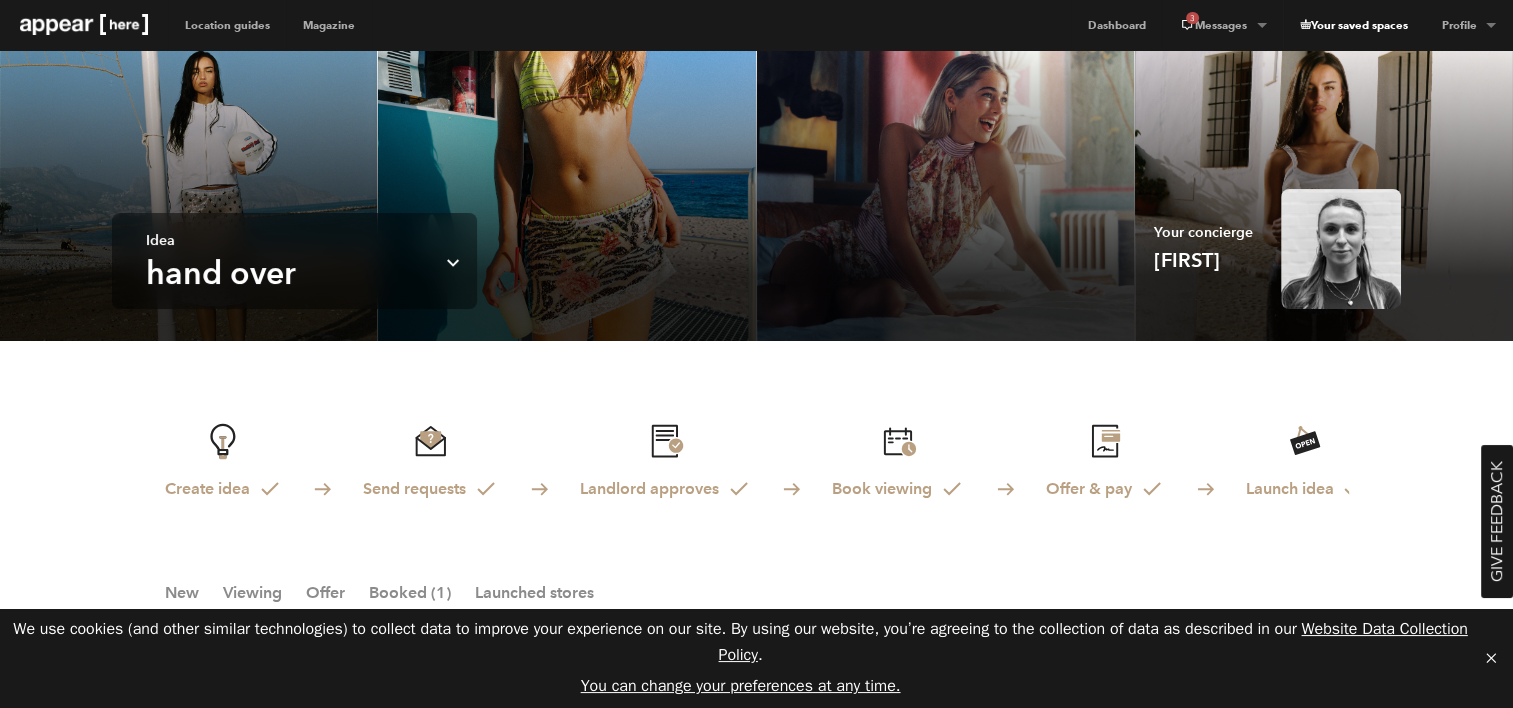 click on "Your saved spaces" at bounding box center [1353, 25] 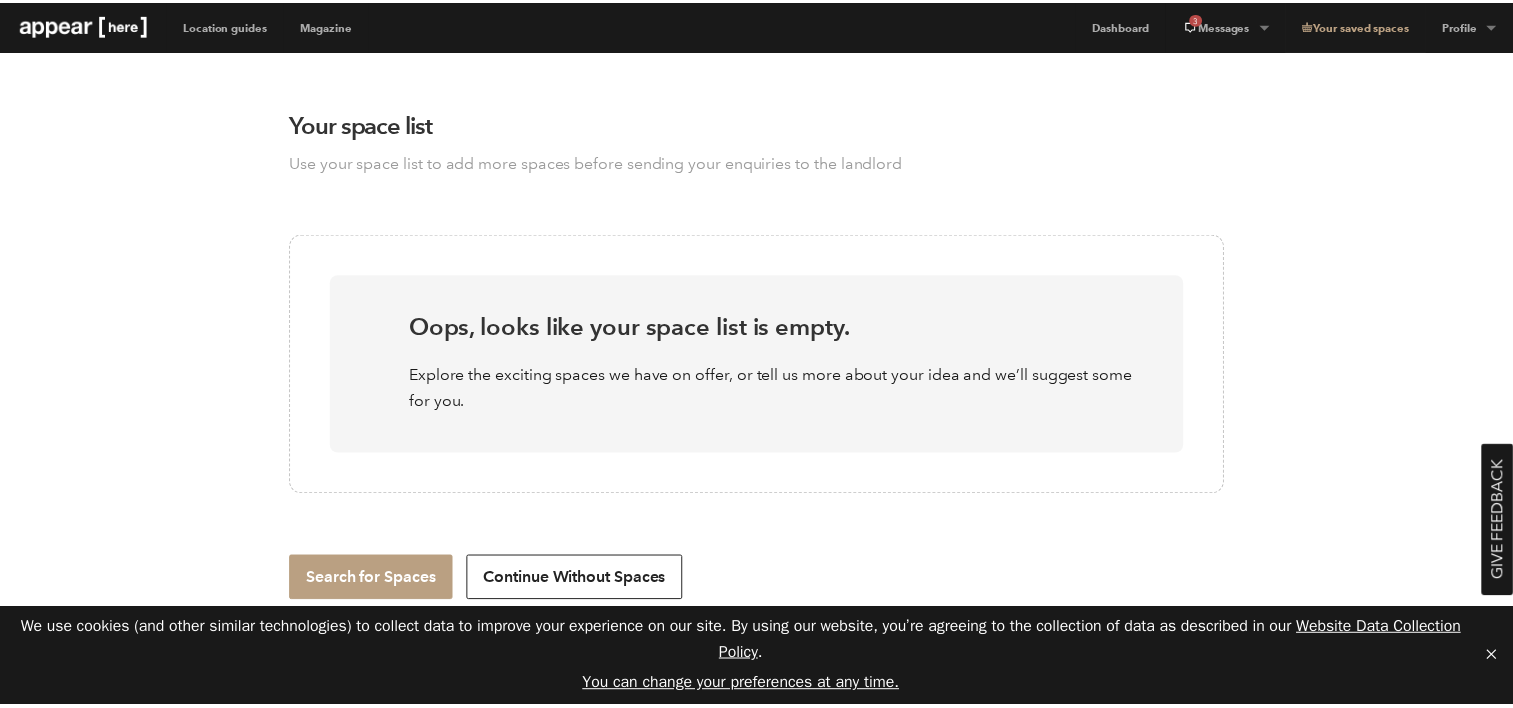 scroll, scrollTop: 0, scrollLeft: 0, axis: both 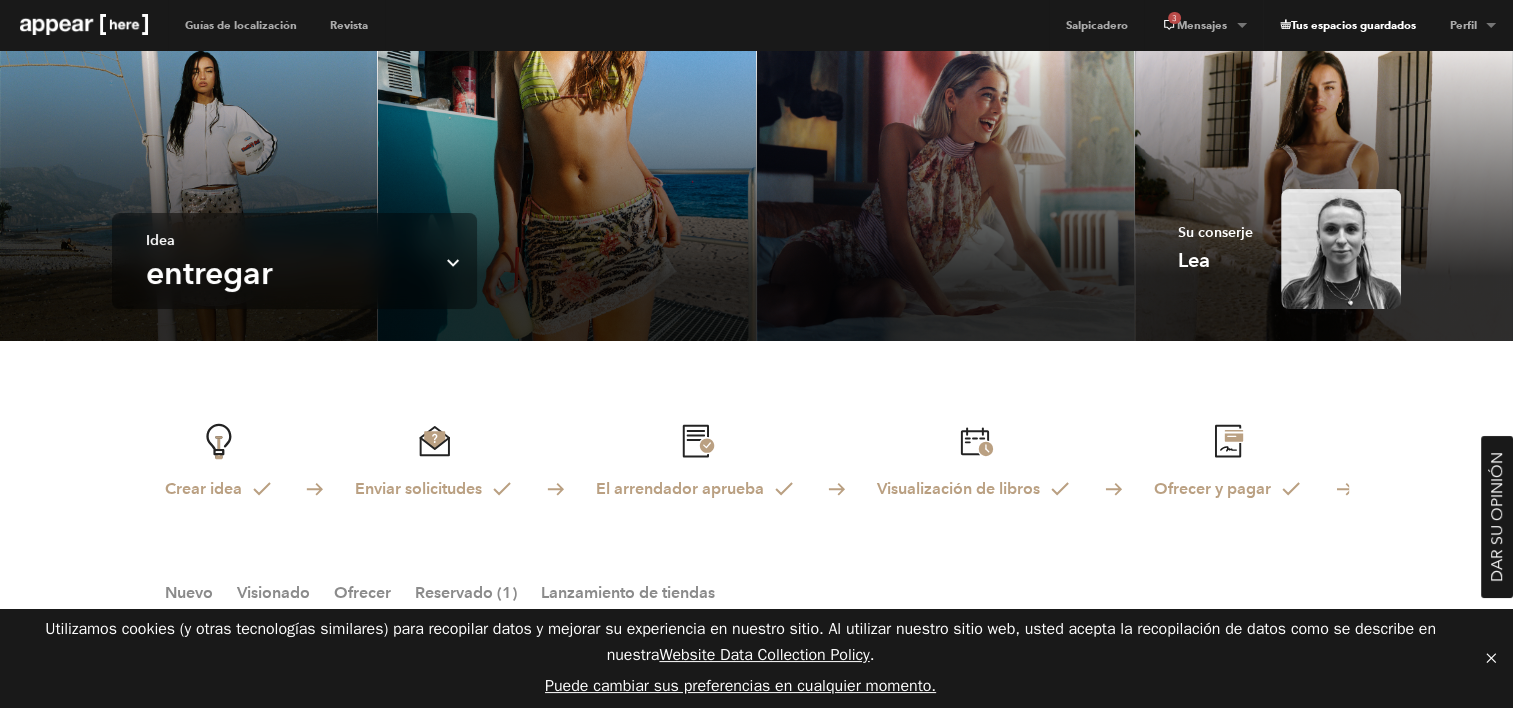 click on "Tus espacios guardados" at bounding box center (1353, 25) 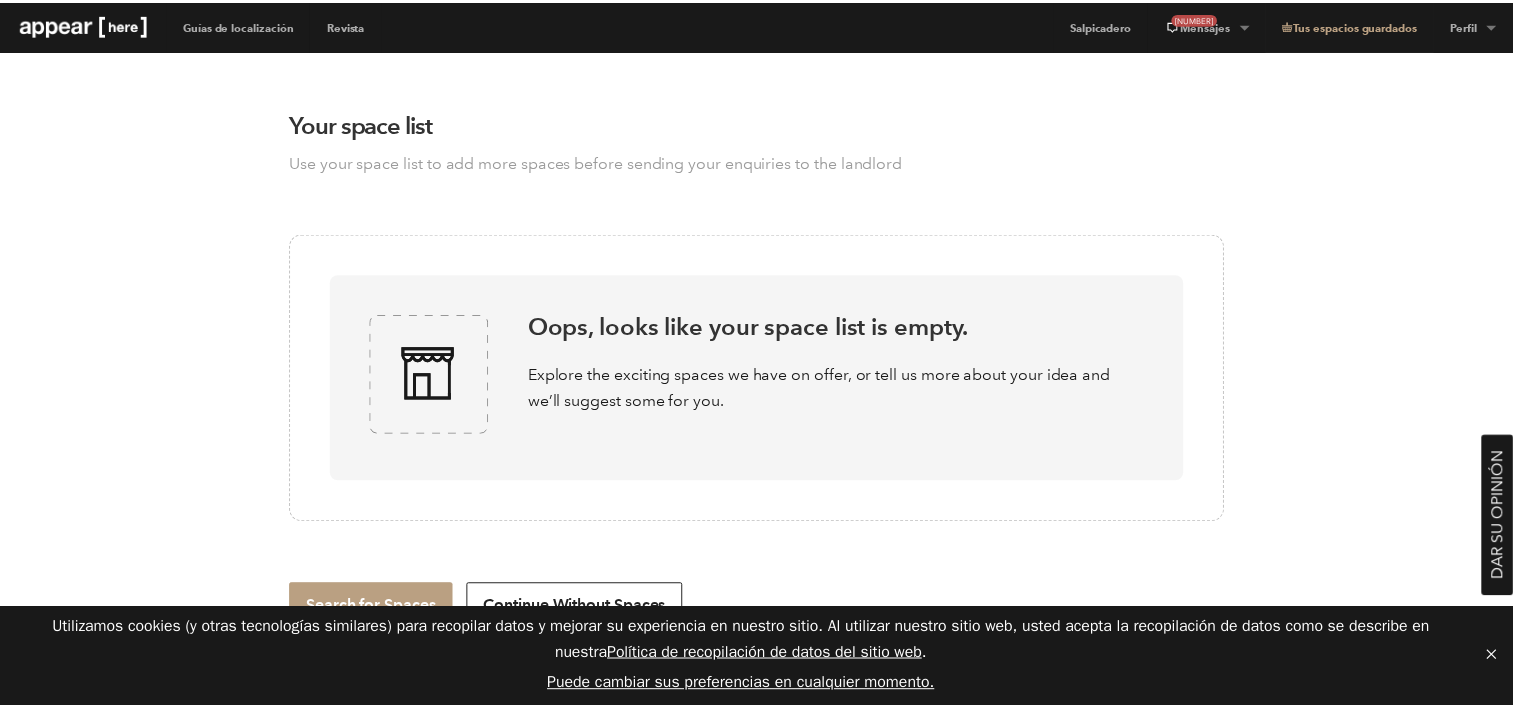 scroll, scrollTop: 0, scrollLeft: 0, axis: both 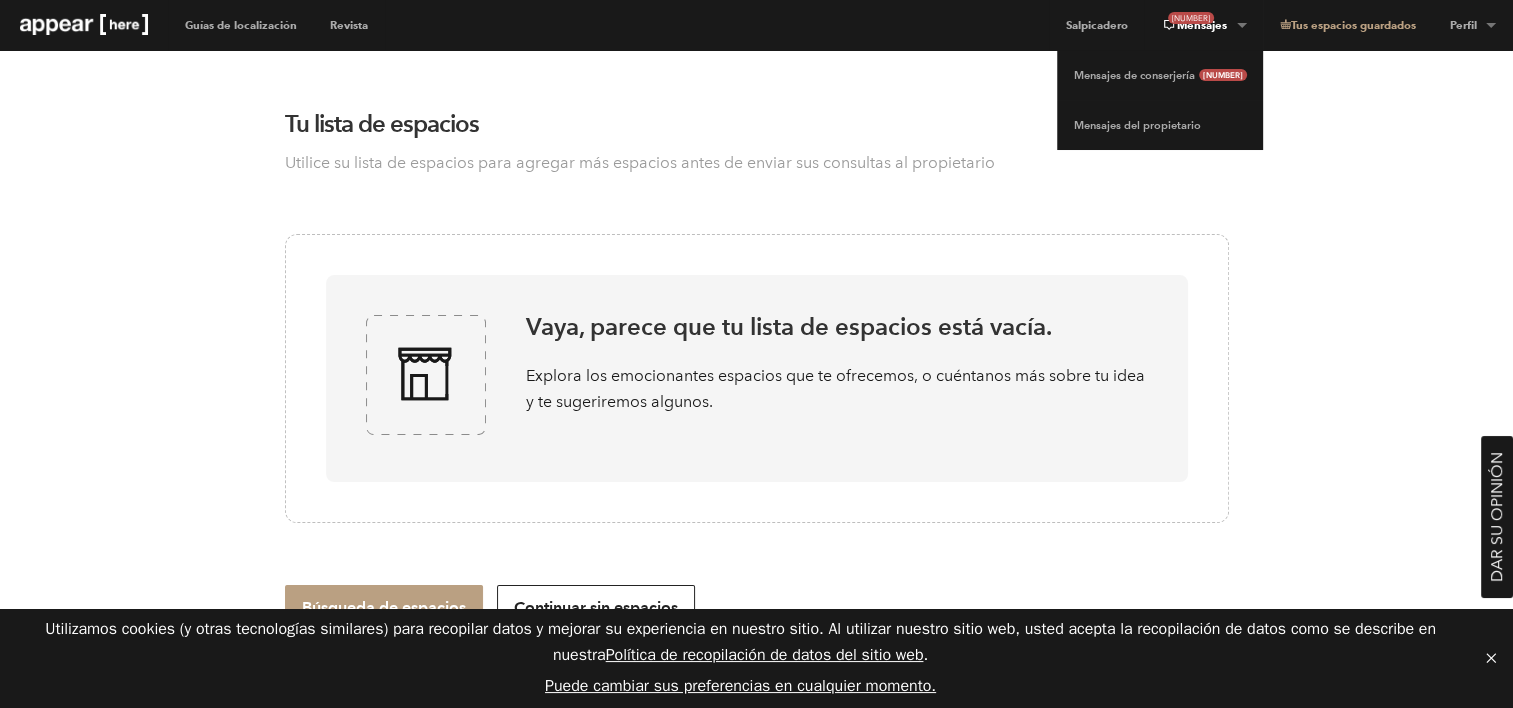 click on "3
Mensajes" at bounding box center (1203, 25) 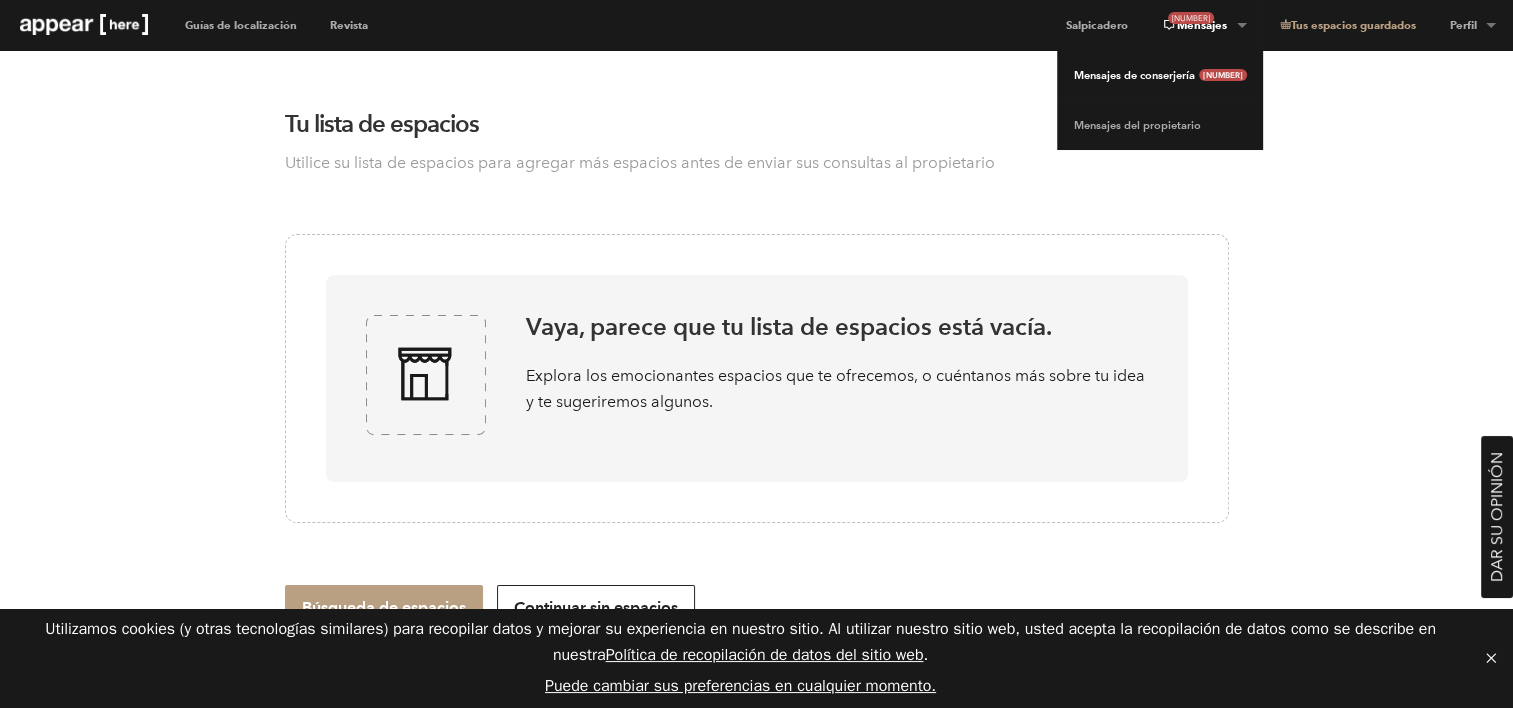 click on "Mensajes de conserjería" at bounding box center [1134, 75] 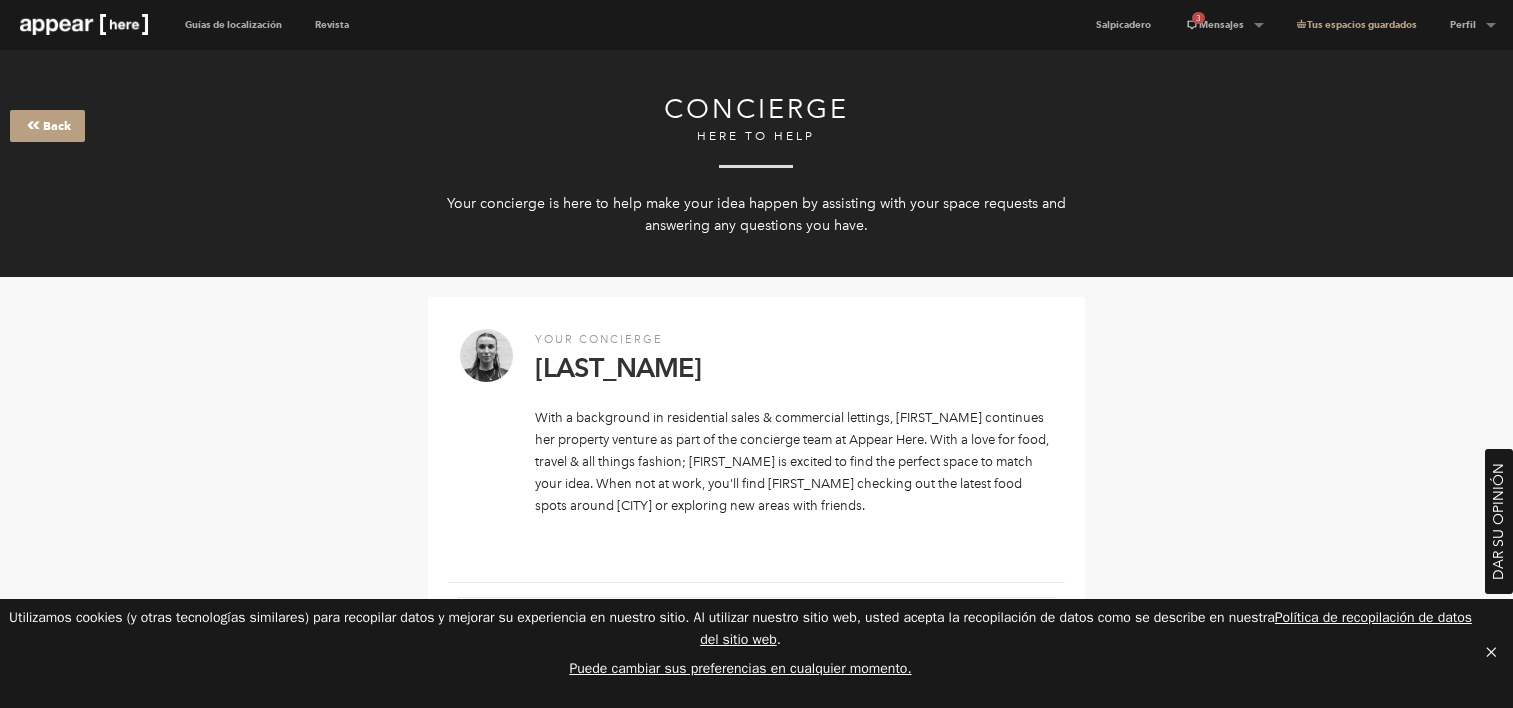 scroll, scrollTop: 0, scrollLeft: 0, axis: both 